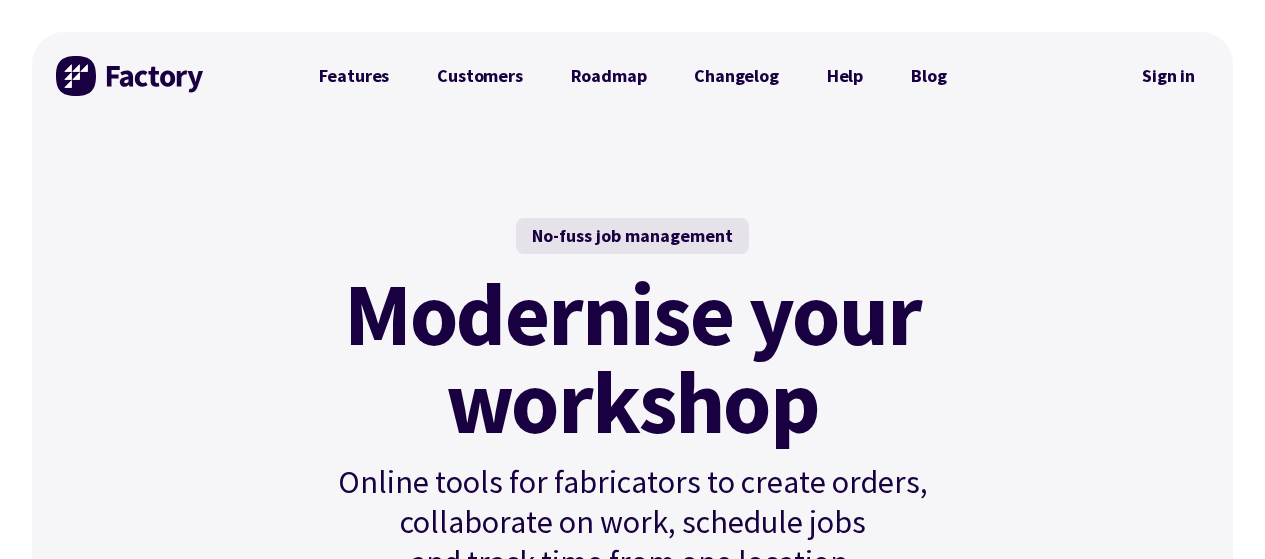 scroll, scrollTop: 739, scrollLeft: 0, axis: vertical 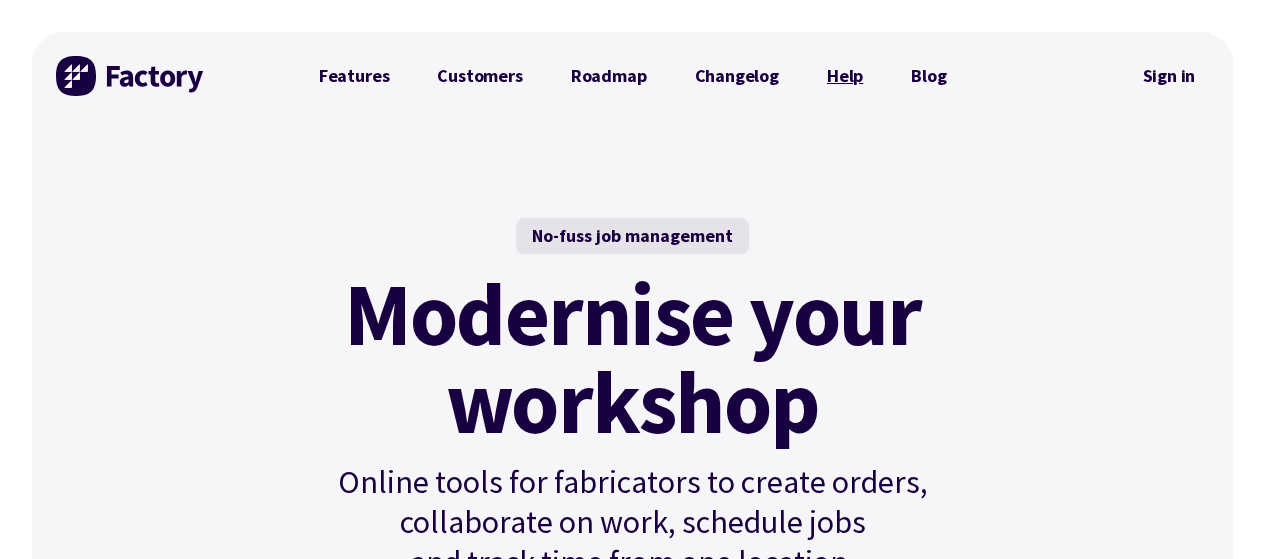 click on "Help" at bounding box center (845, 76) 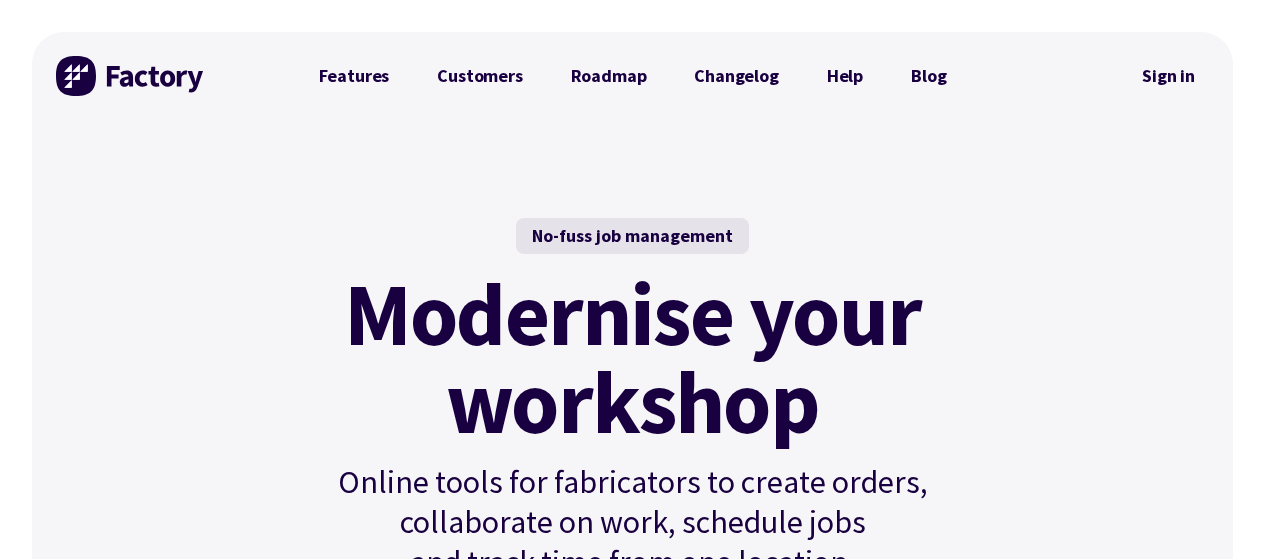 scroll, scrollTop: 0, scrollLeft: 0, axis: both 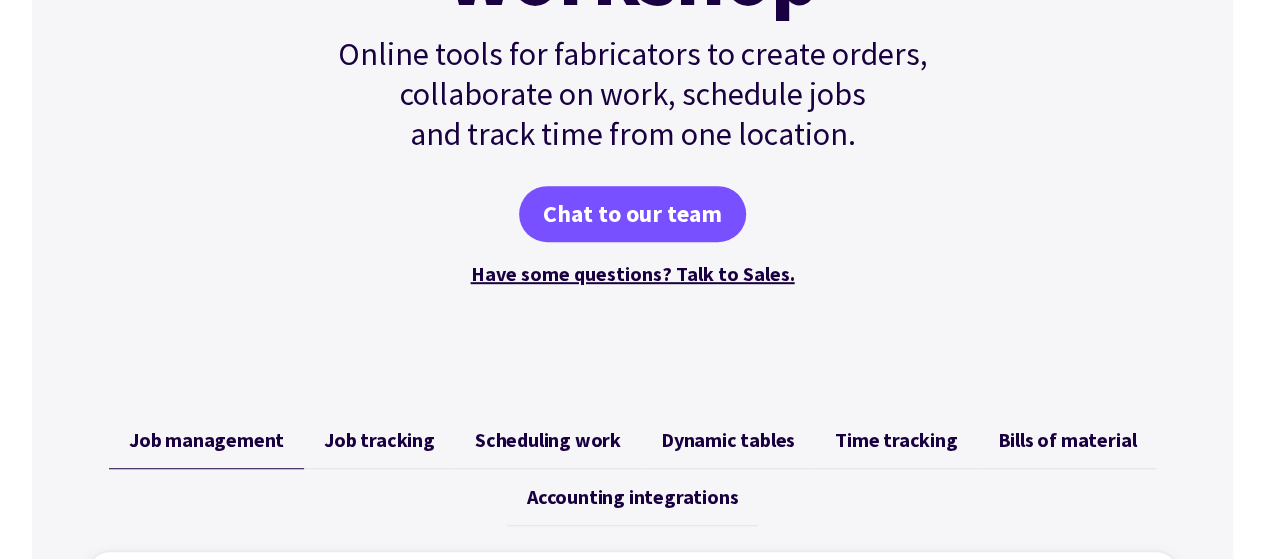 click on "No-fuss job management
Modernise your workshop
Online tools for fabricators to create orders, collaborate on work, schedule jobs and track time from one location.
Chat to our team
Have some questions? Talk to Sales." at bounding box center [633, 40] 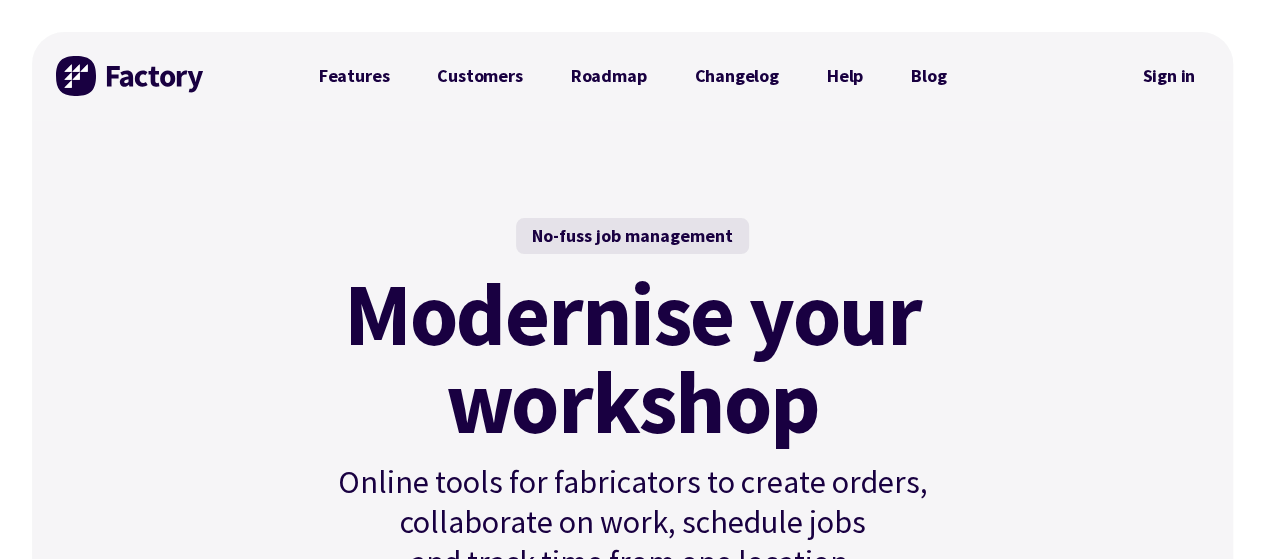 click on "No-fuss job management
Modernise your workshop
Online tools for fabricators to create orders, collaborate on work, schedule jobs and track time from one location.
Chat to our team
Have some questions? Talk to Sales." at bounding box center [633, 468] 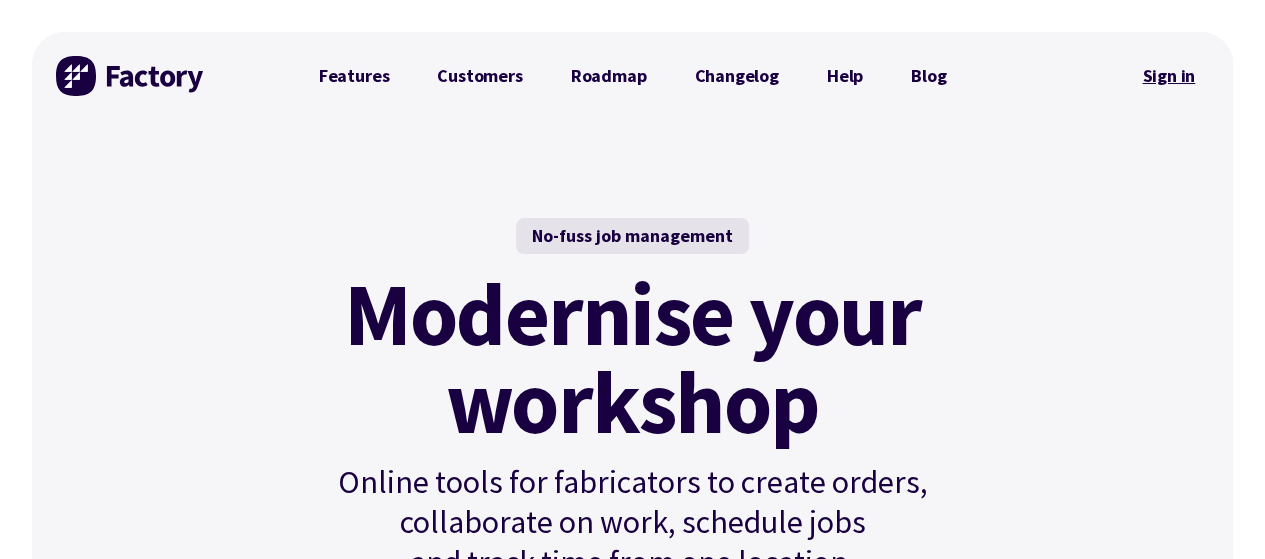 click on "Sign in" at bounding box center (1168, 76) 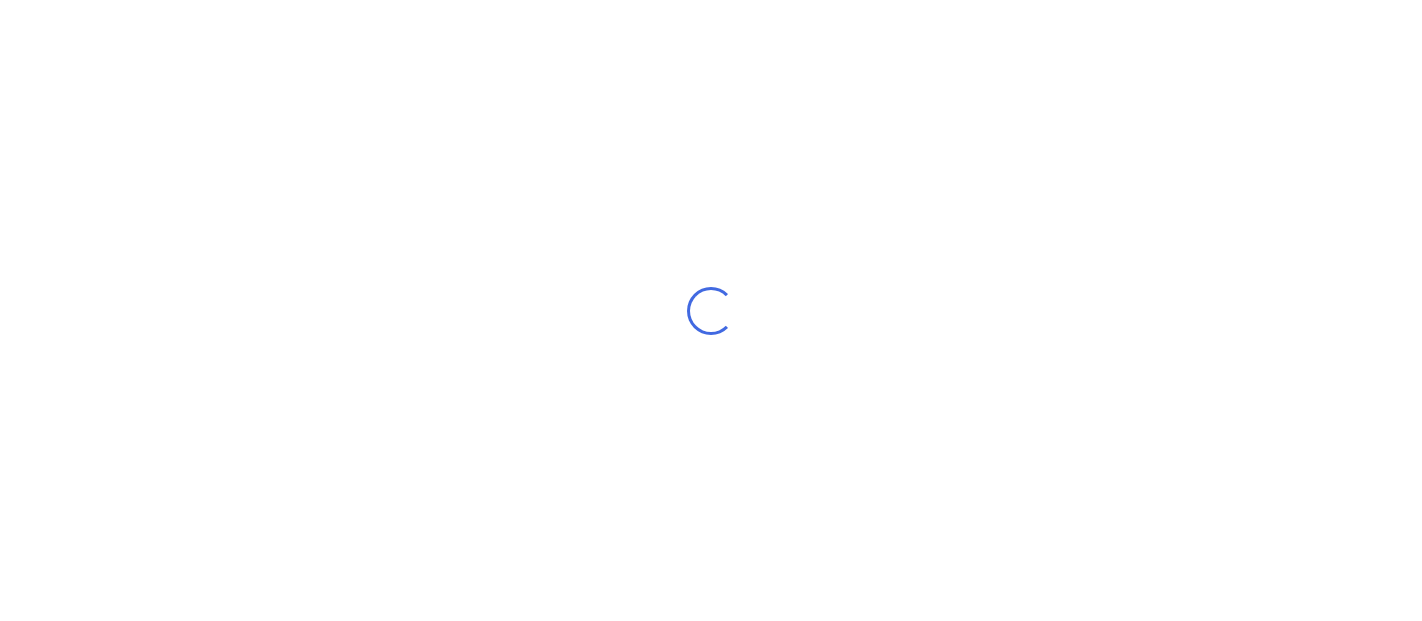 scroll, scrollTop: 0, scrollLeft: 0, axis: both 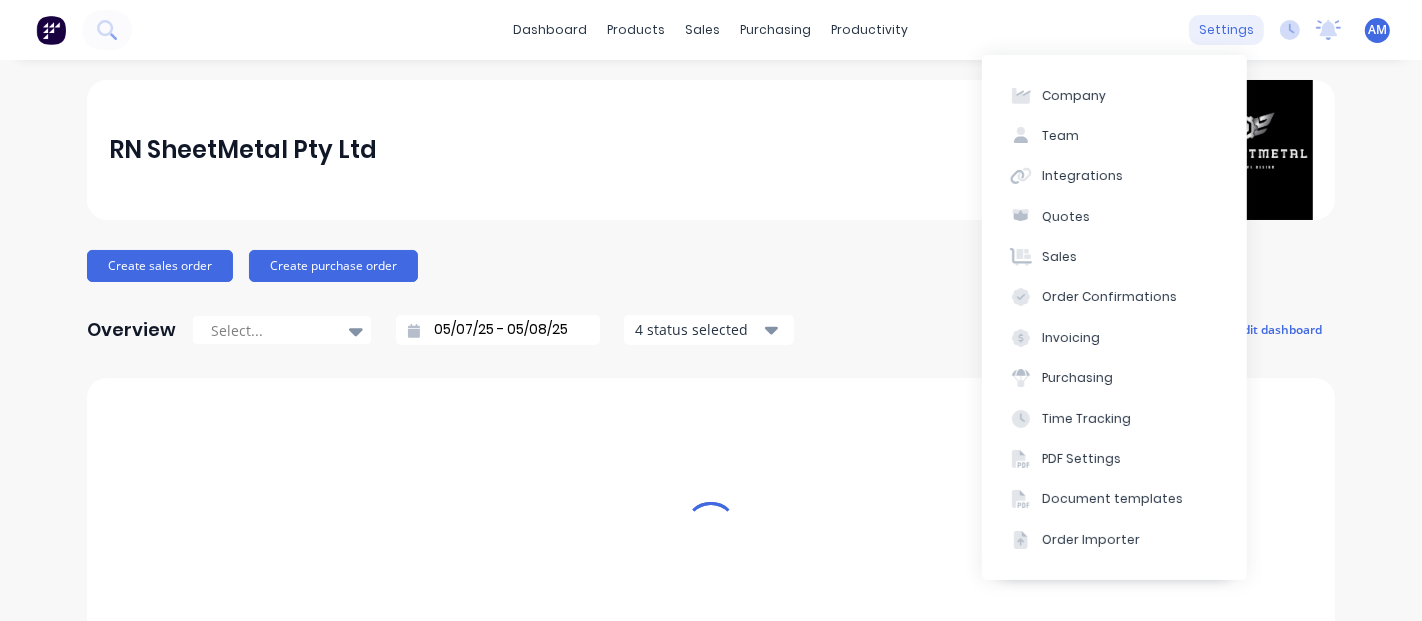 click on "settings" at bounding box center [1226, 30] 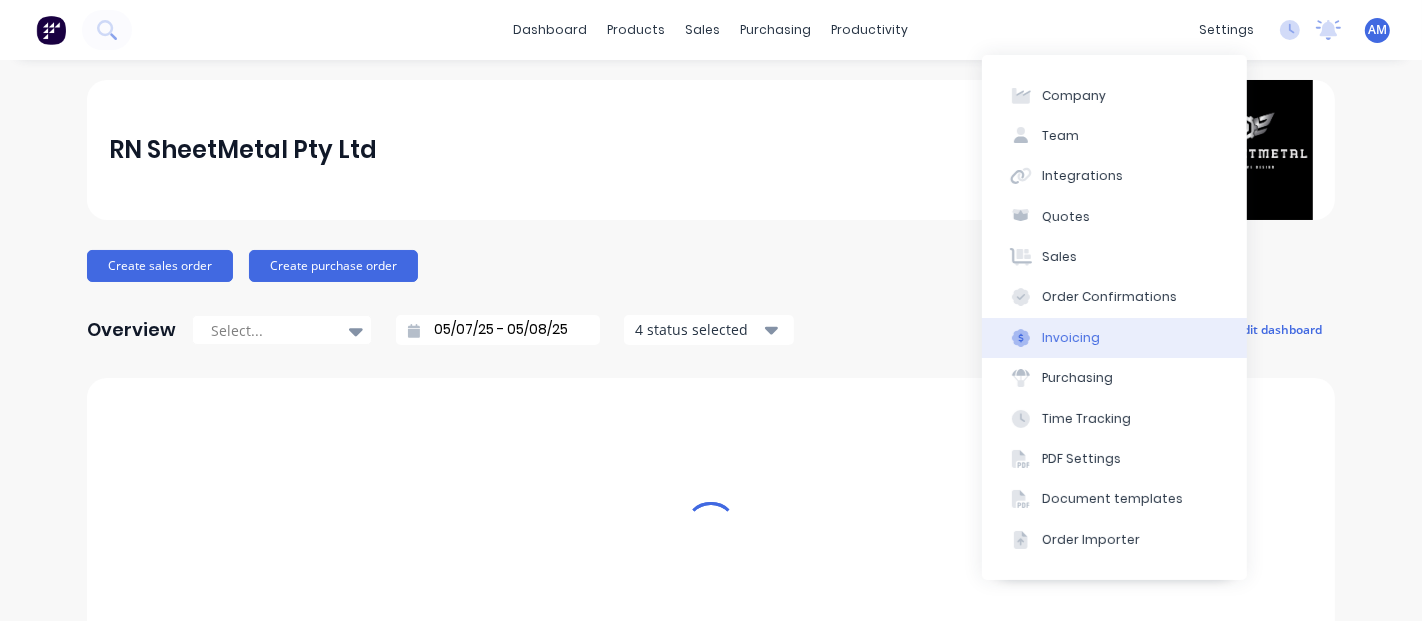 click on "Invoicing" at bounding box center [1114, 338] 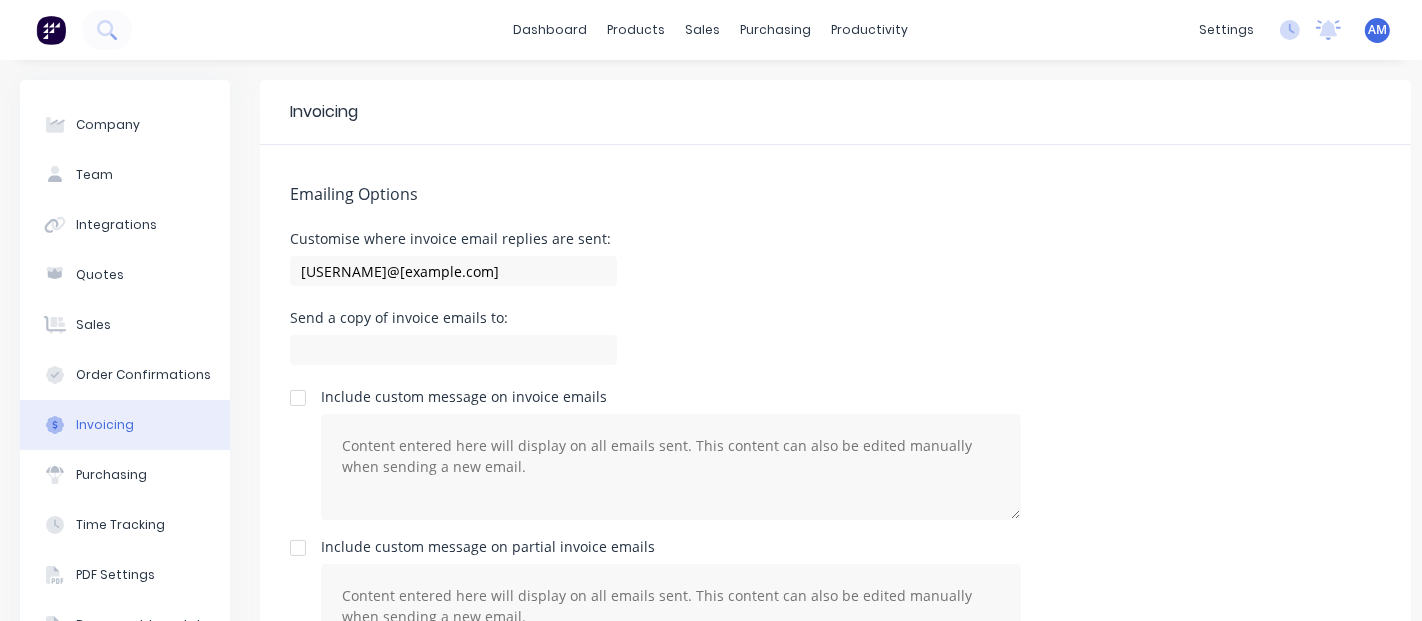 scroll, scrollTop: 0, scrollLeft: 0, axis: both 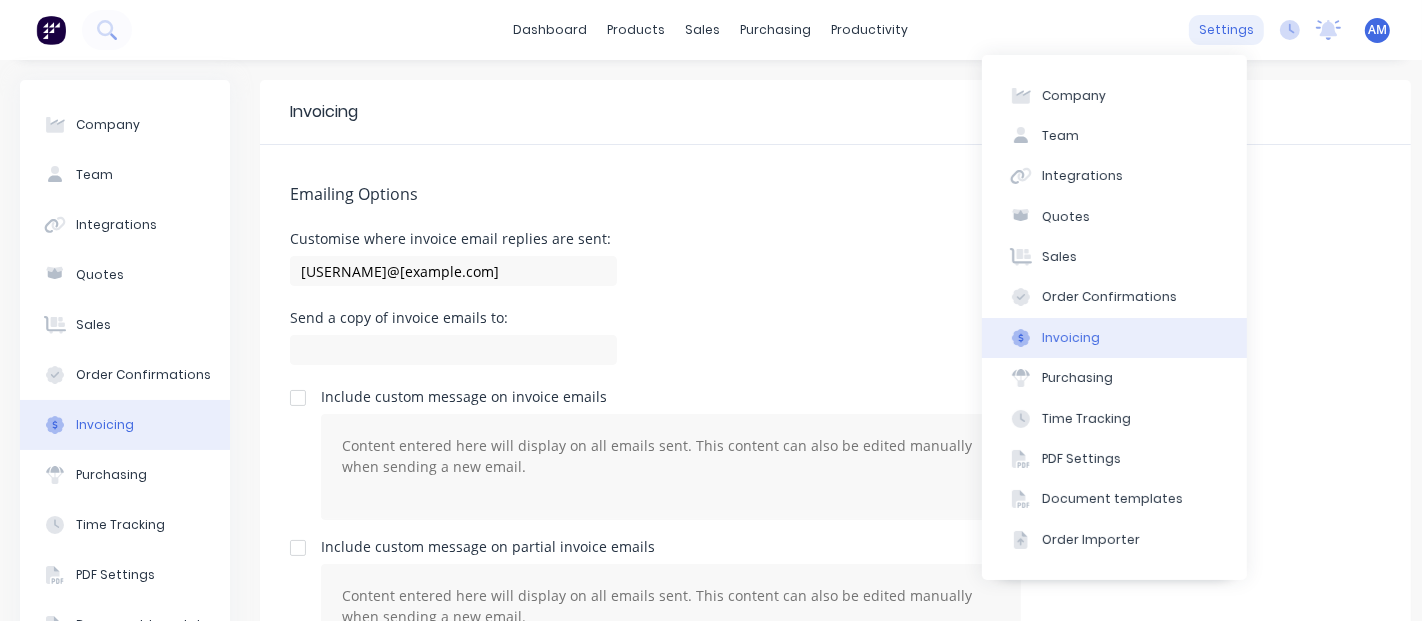 click on "settings" at bounding box center (1226, 30) 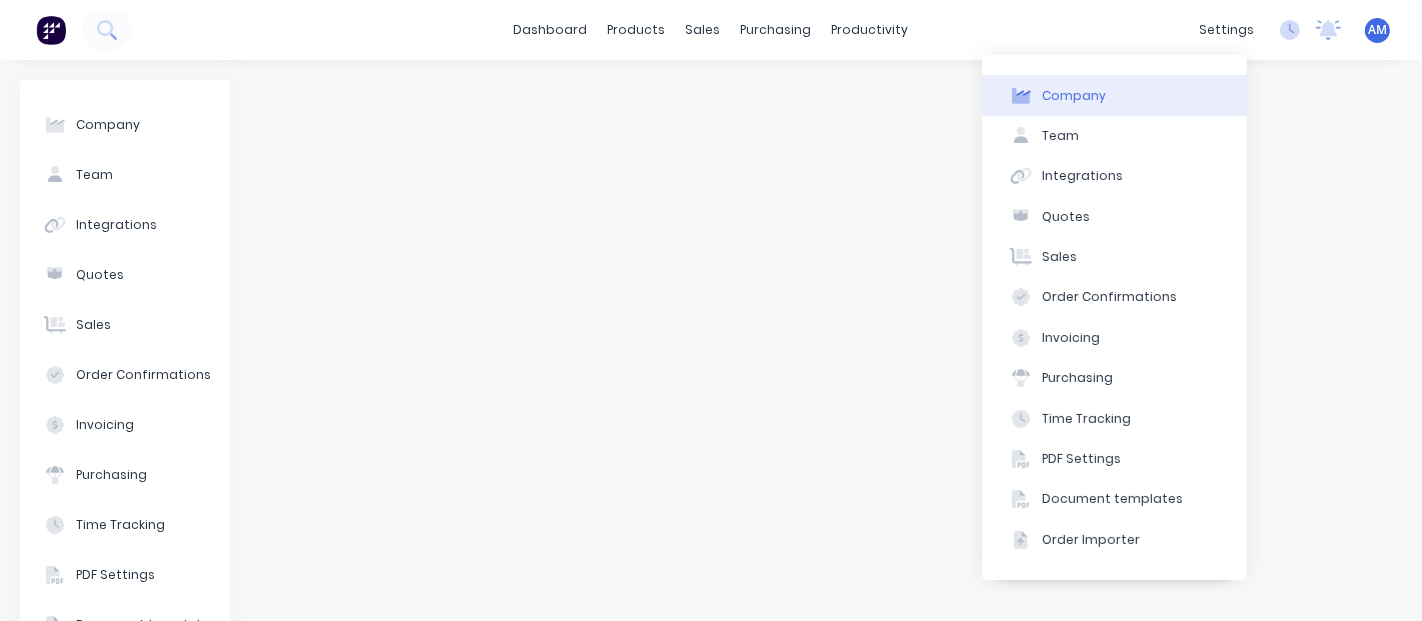 click on "Company" at bounding box center (1074, 96) 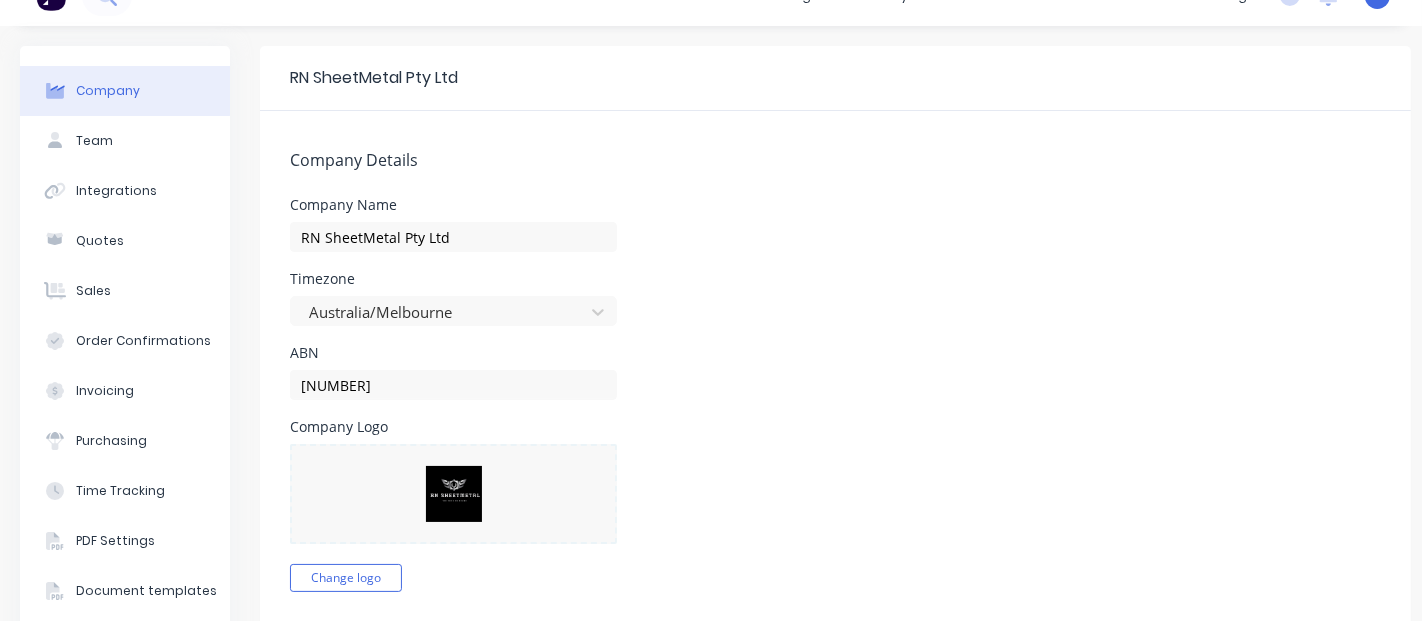 scroll, scrollTop: 0, scrollLeft: 0, axis: both 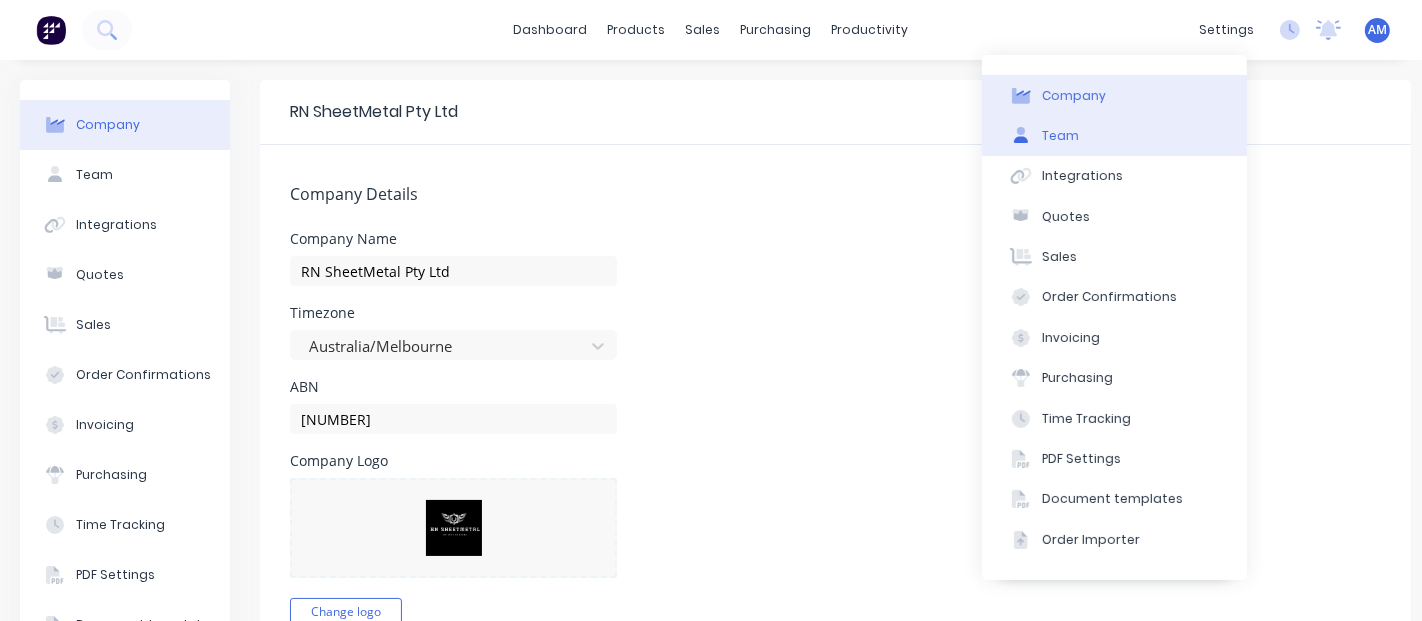 click on "Team" at bounding box center [1060, 136] 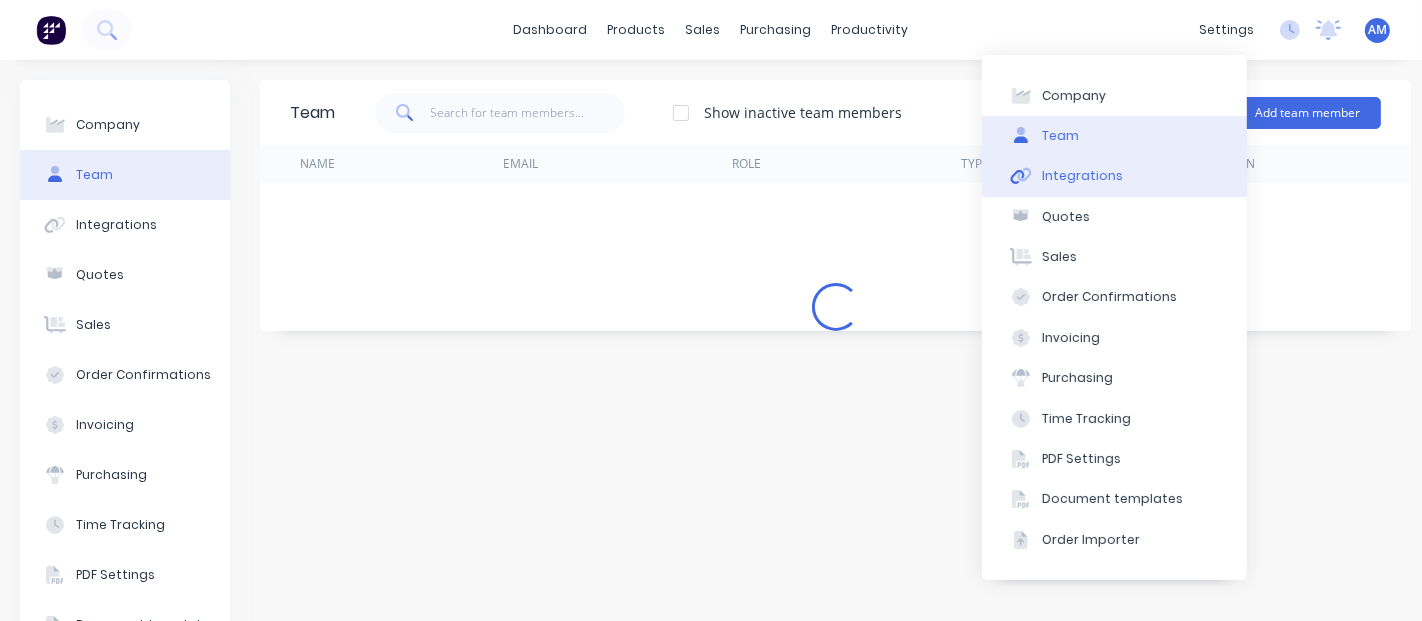 click on "Integrations" at bounding box center (1082, 176) 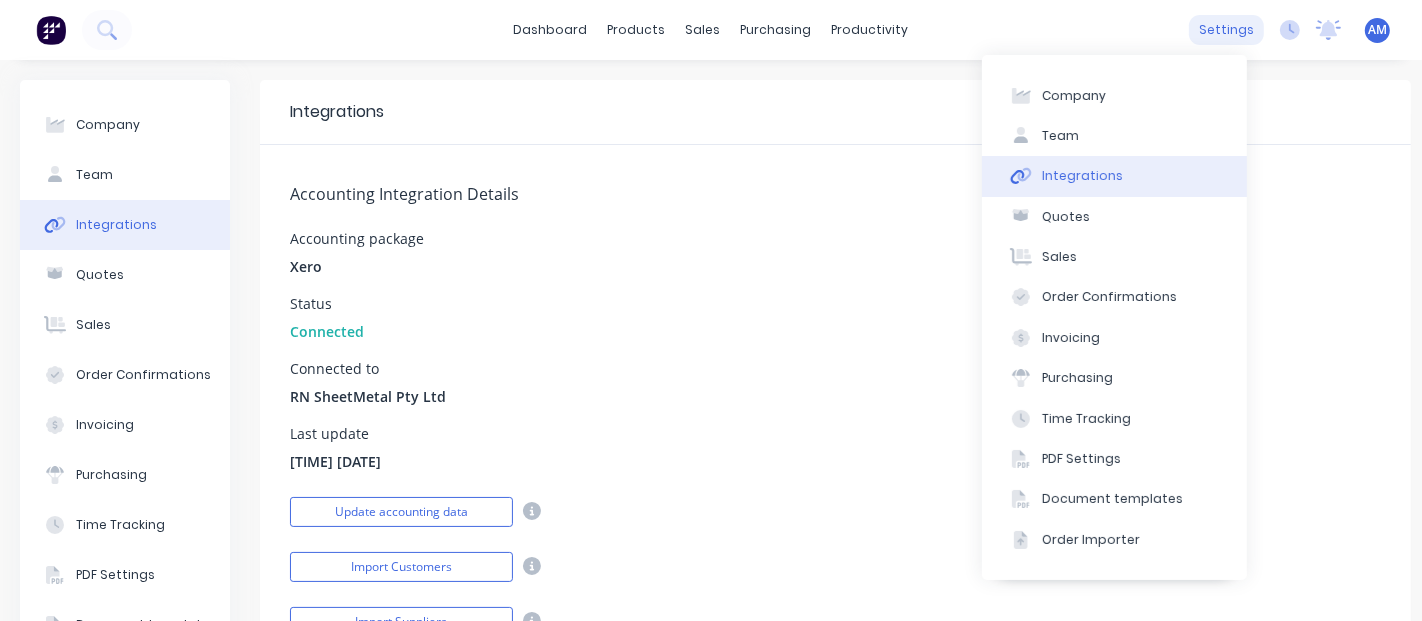 click on "settings" at bounding box center (1226, 30) 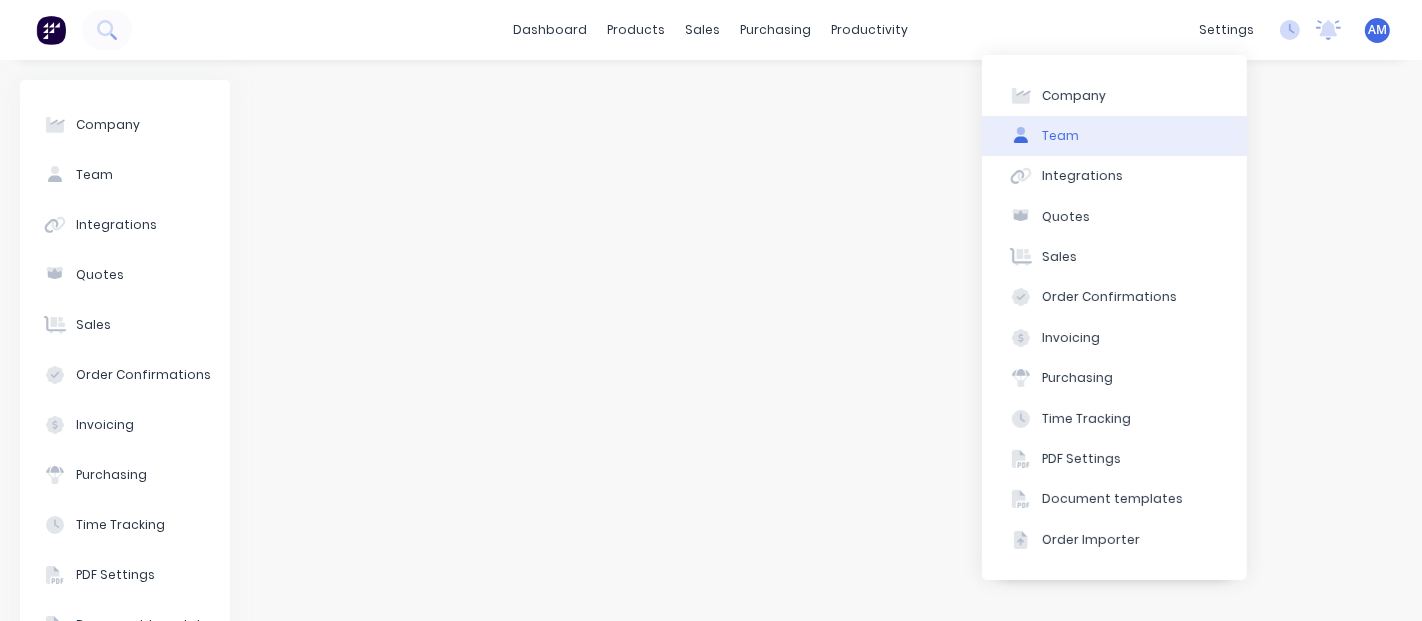 click on "Team" at bounding box center [1060, 136] 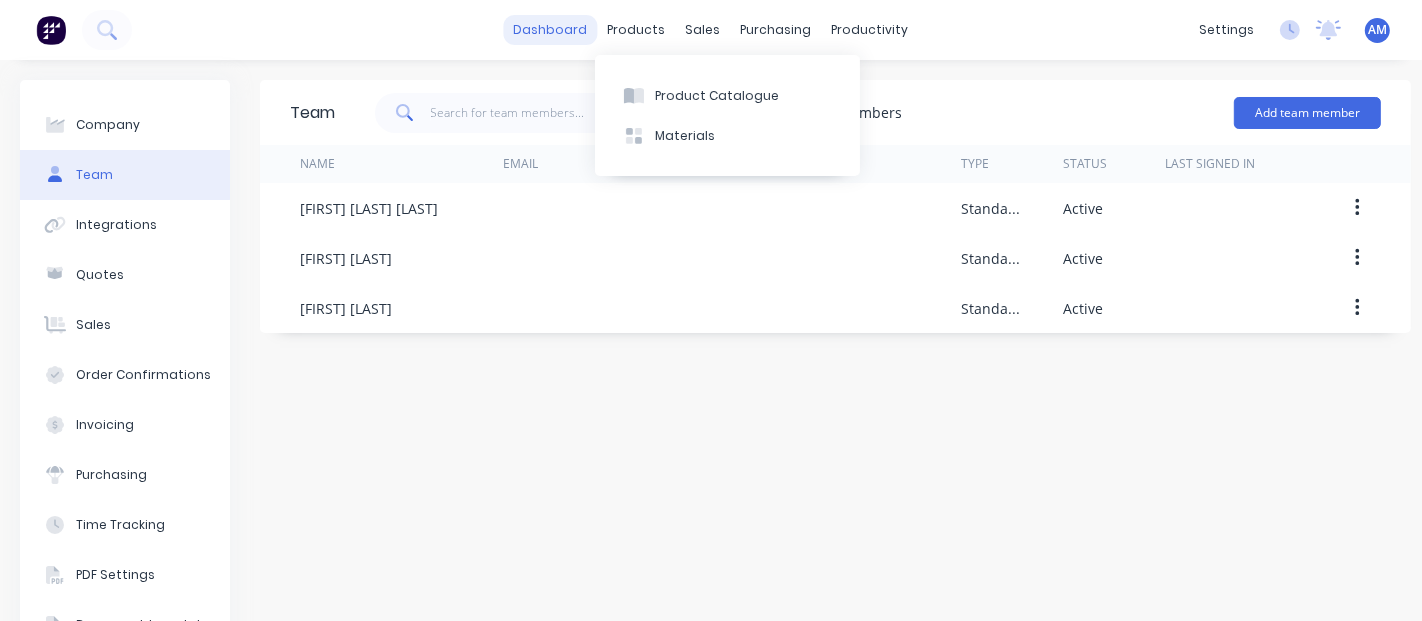 click on "dashboard" at bounding box center (551, 30) 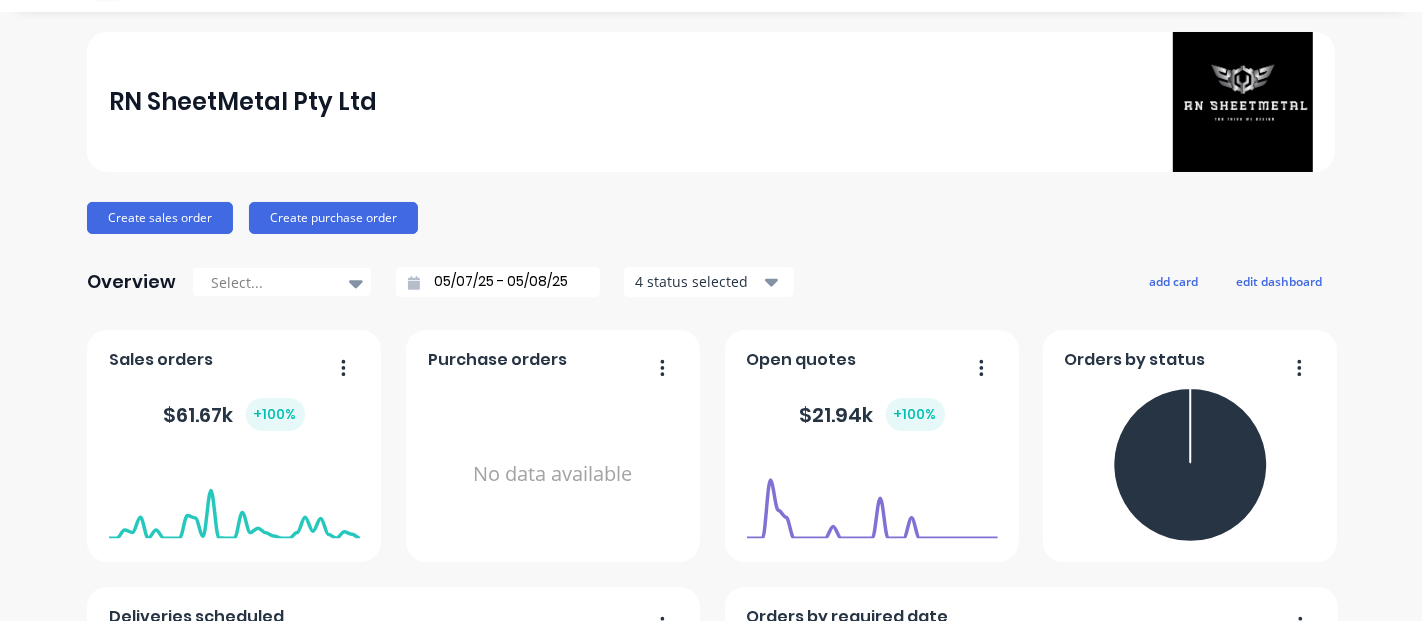 scroll, scrollTop: 0, scrollLeft: 0, axis: both 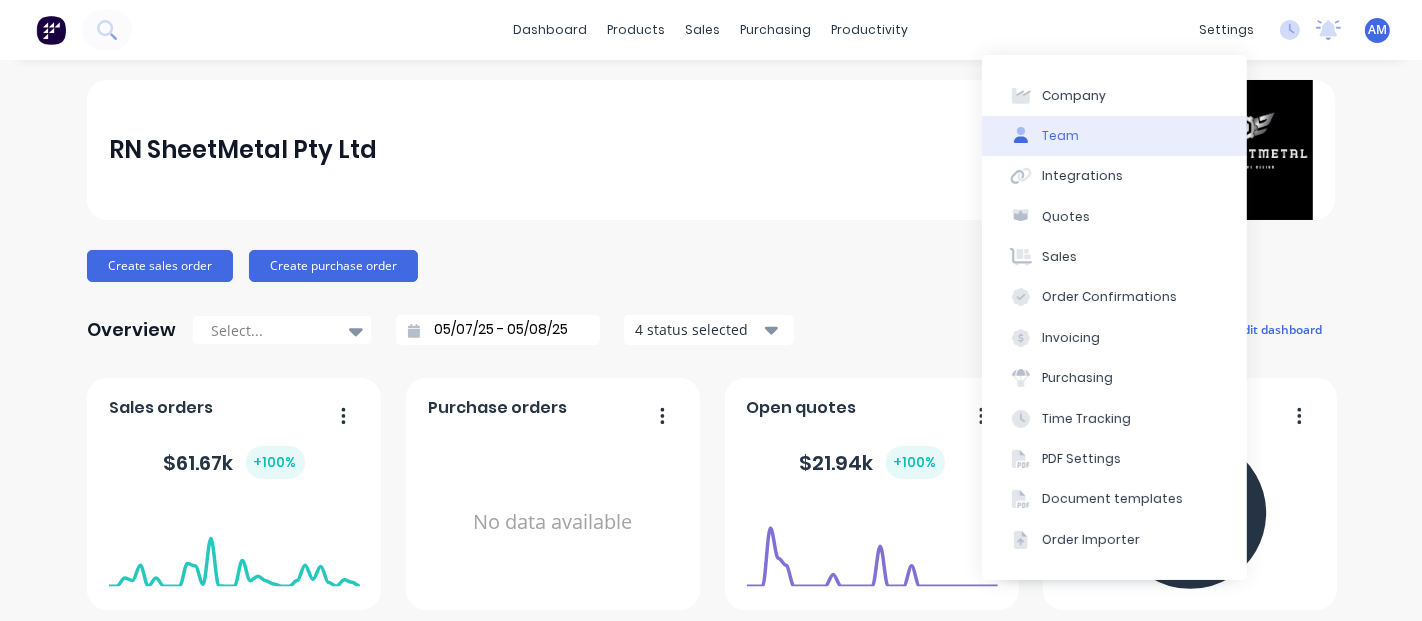 click on "Team" at bounding box center [1114, 136] 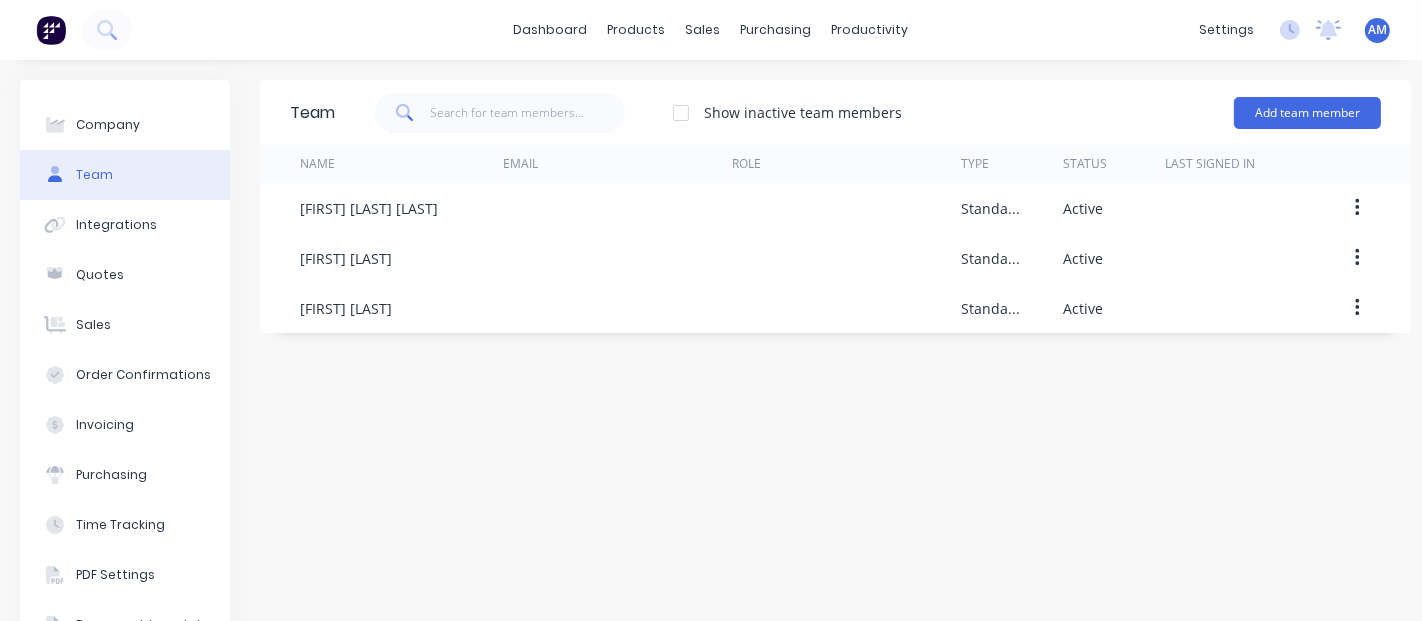 click 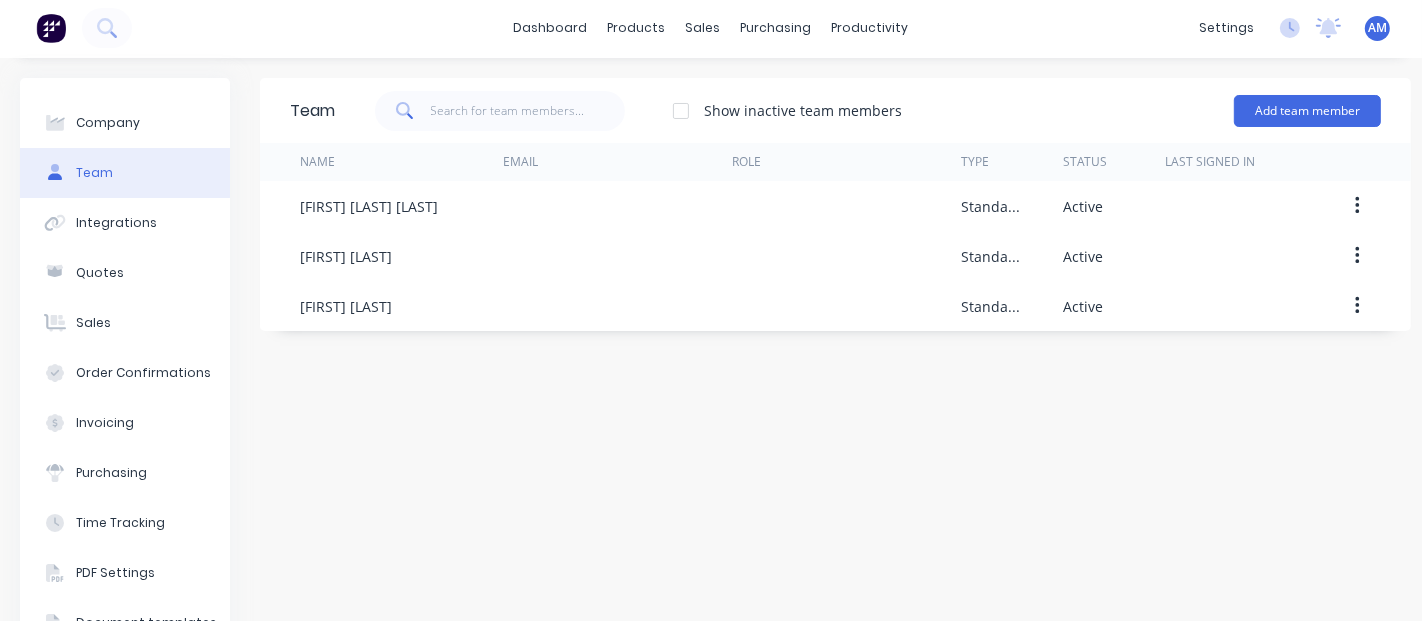 scroll, scrollTop: 0, scrollLeft: 0, axis: both 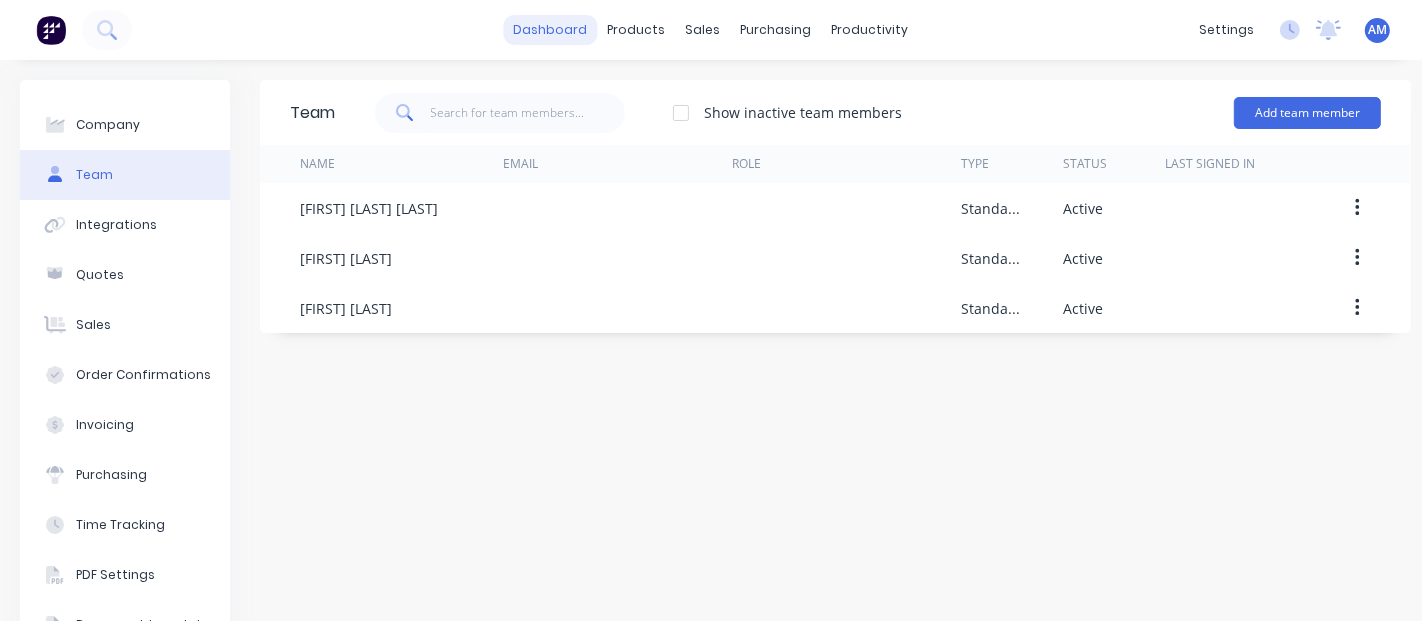 click on "dashboard" at bounding box center [551, 30] 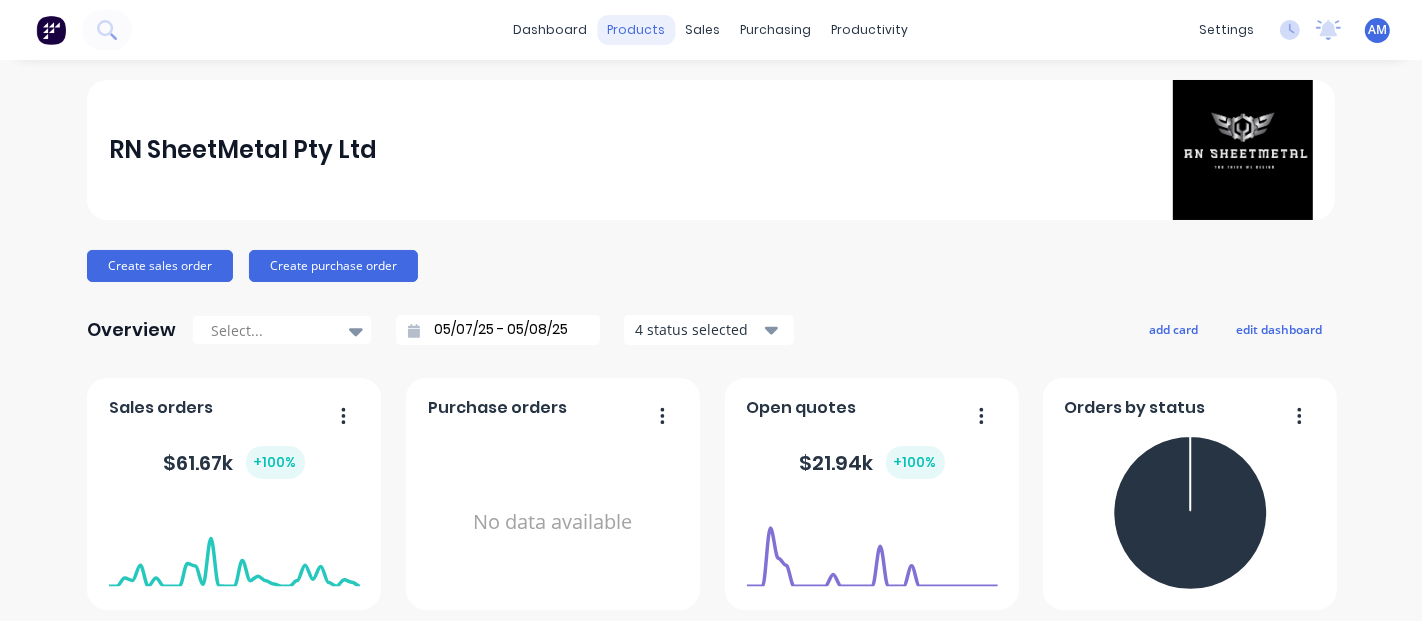 click on "products" at bounding box center [637, 30] 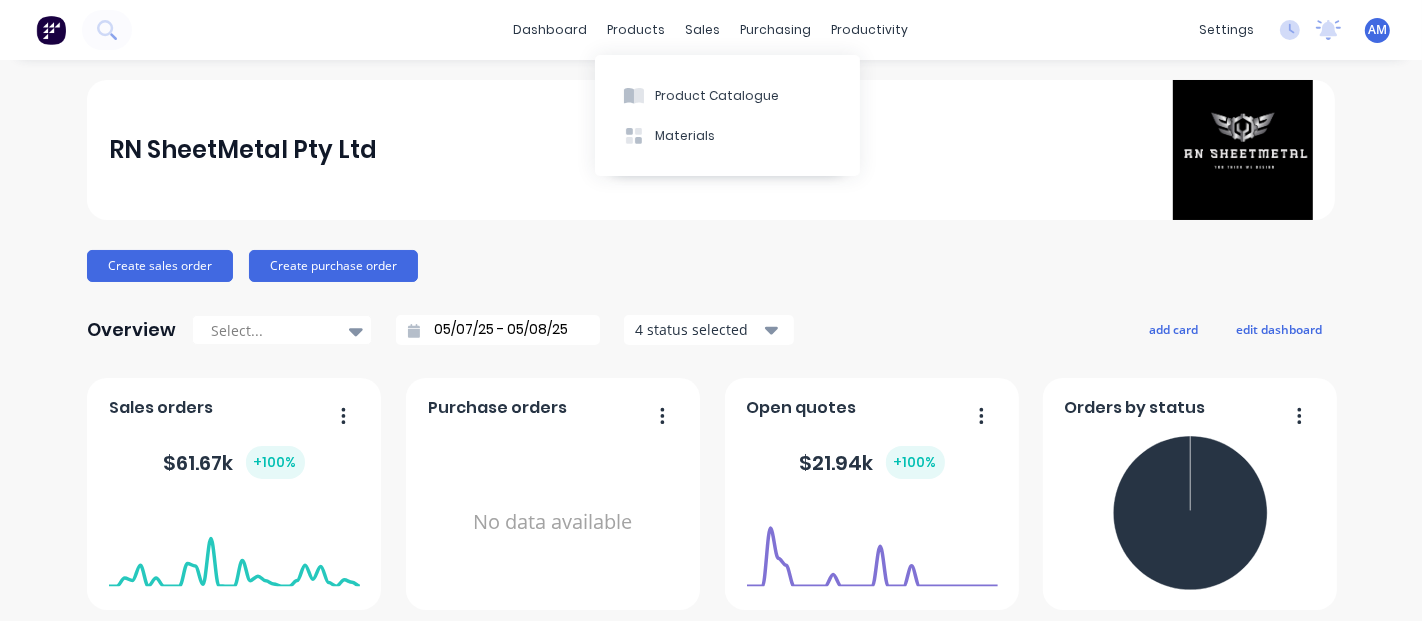 click on "RN SheetMetal Pty Ltd" at bounding box center [711, 150] 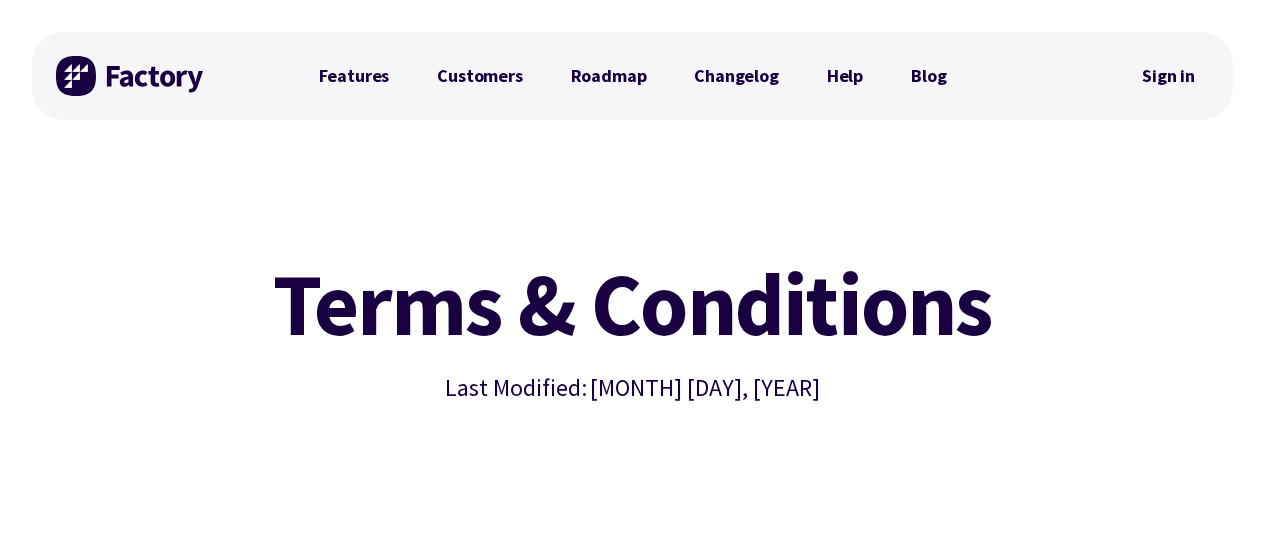 scroll, scrollTop: 0, scrollLeft: 0, axis: both 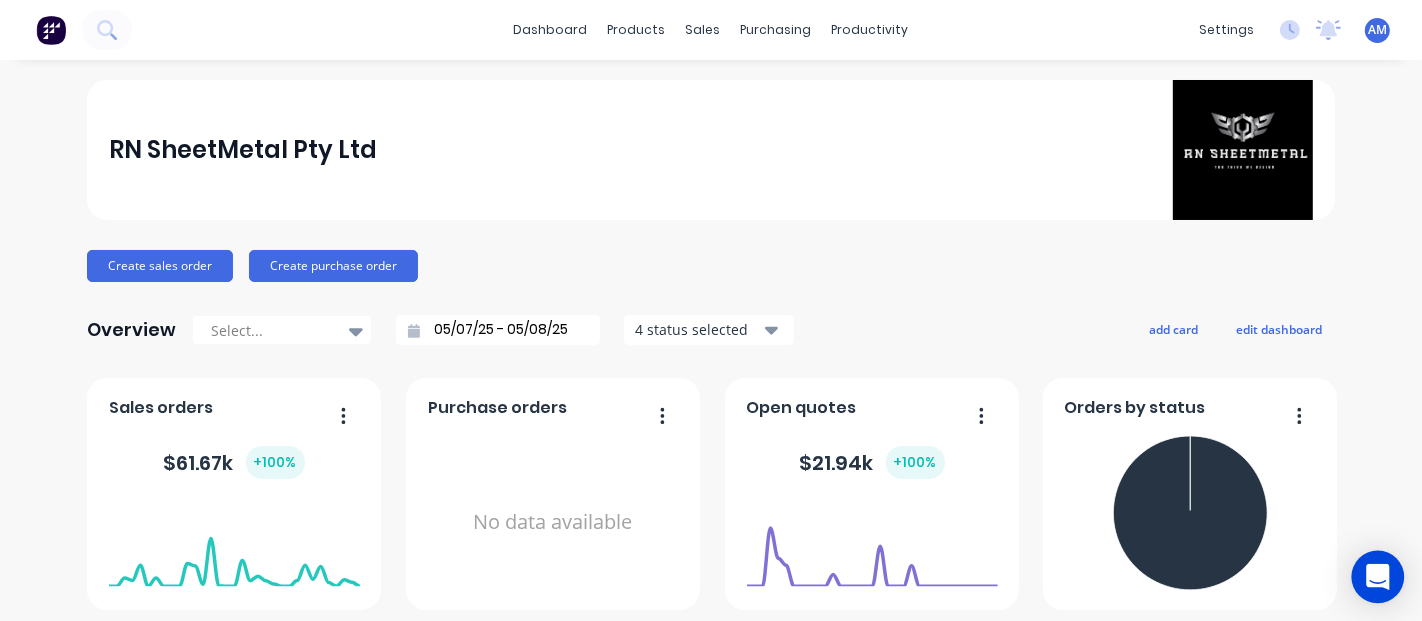 click 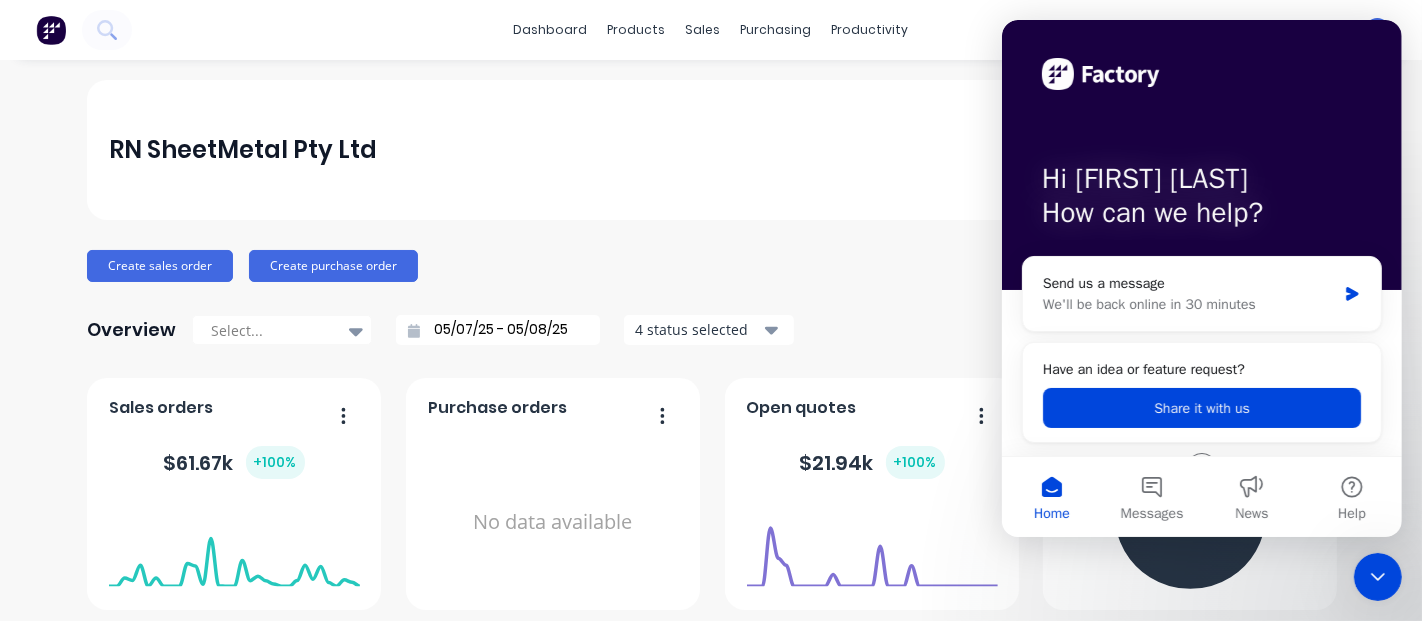 scroll, scrollTop: 0, scrollLeft: 0, axis: both 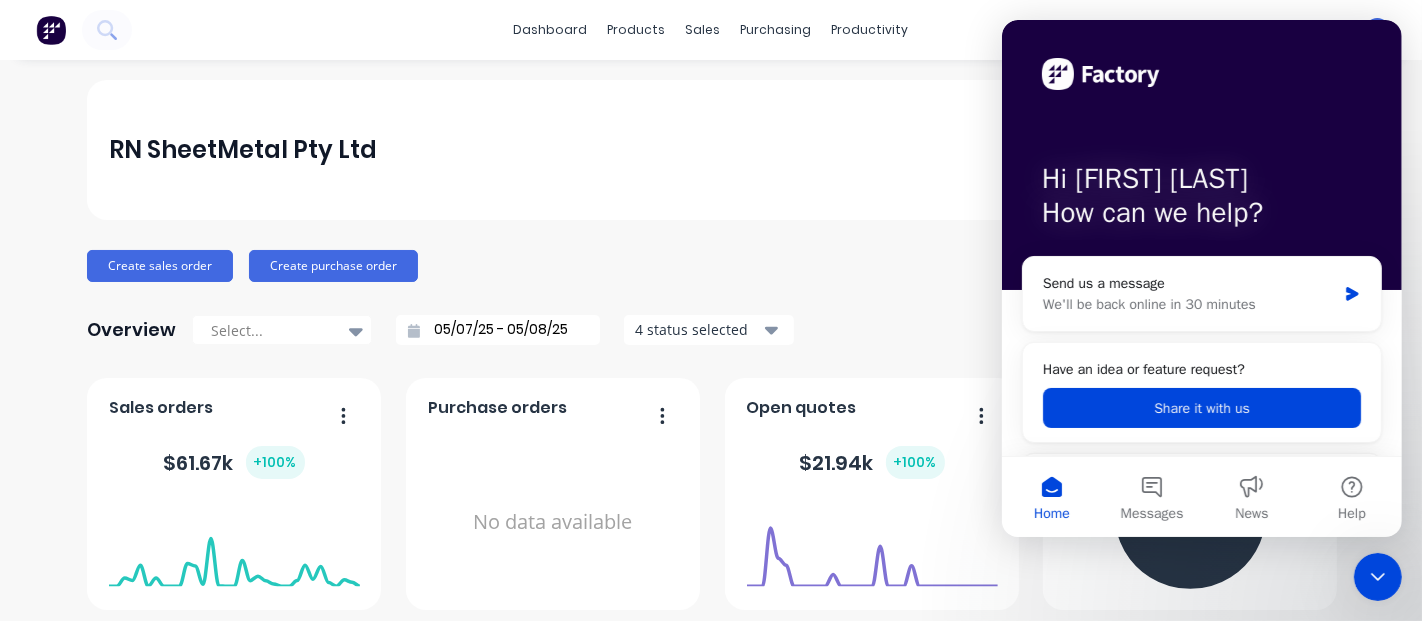 click on "RN SheetMetal Pty Ltd" at bounding box center (711, 150) 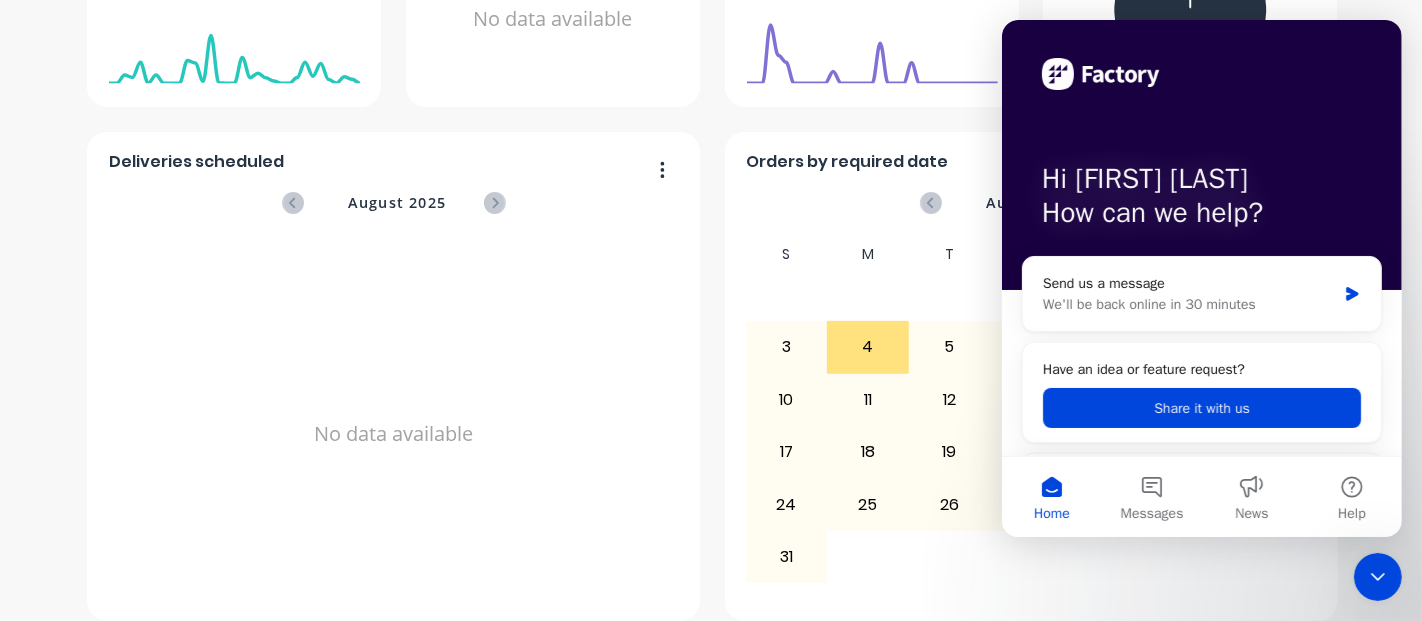 scroll, scrollTop: 521, scrollLeft: 0, axis: vertical 